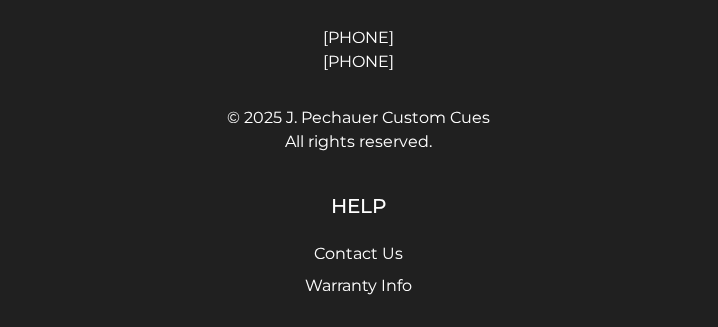 scroll, scrollTop: 6018, scrollLeft: 0, axis: vertical 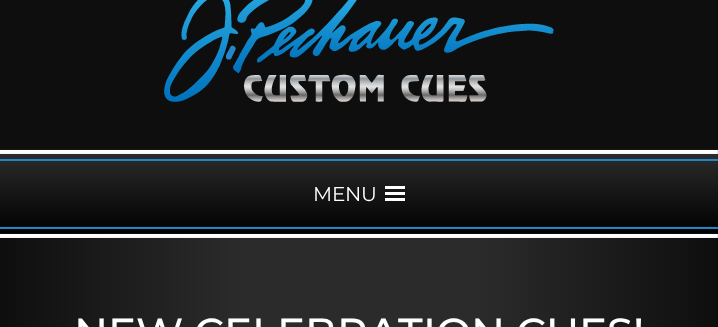 click at bounding box center [395, 194] 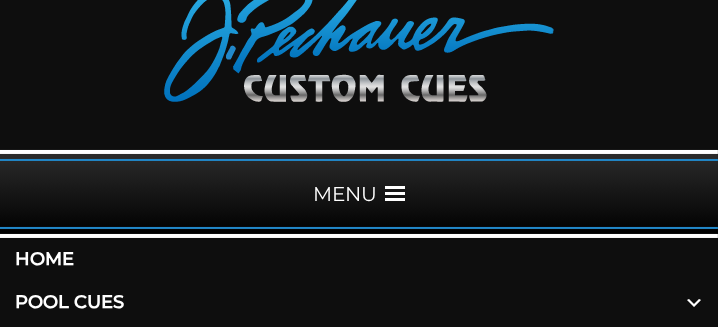 click on "Pool Cues" at bounding box center [359, 302] 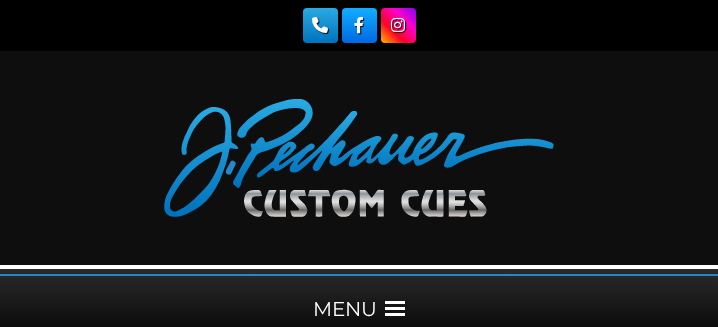 scroll, scrollTop: 0, scrollLeft: 0, axis: both 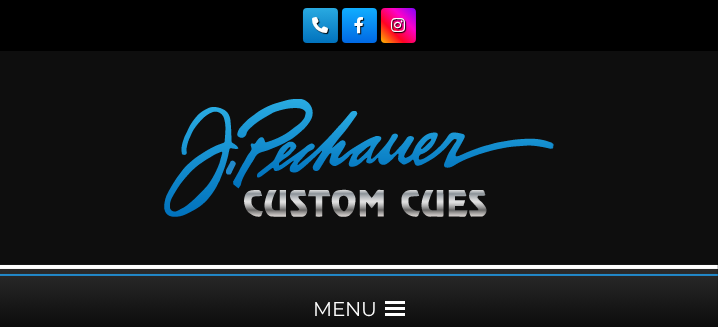 click at bounding box center (359, 158) 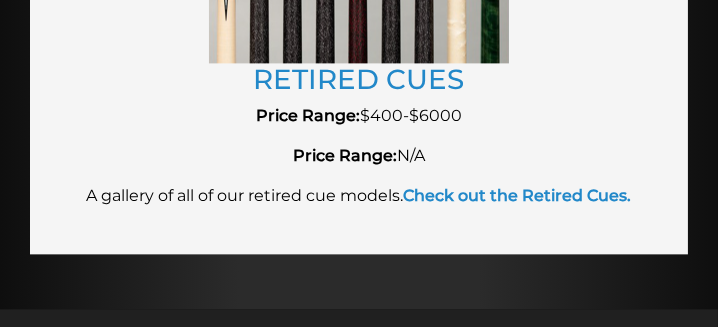 scroll, scrollTop: 4608, scrollLeft: 0, axis: vertical 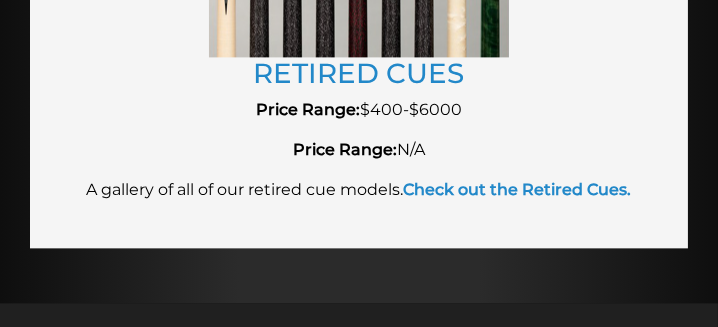 click on "Check out the Retired Cues." at bounding box center [518, 189] 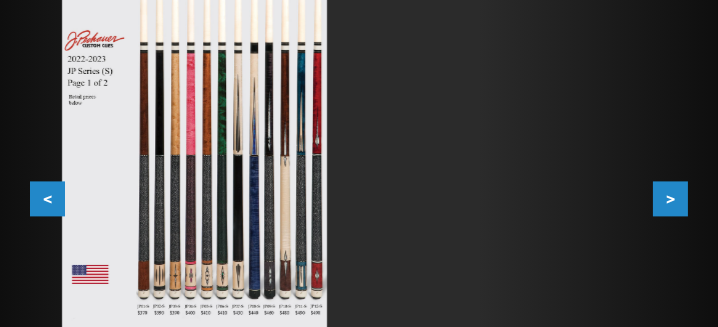 scroll, scrollTop: 590, scrollLeft: 0, axis: vertical 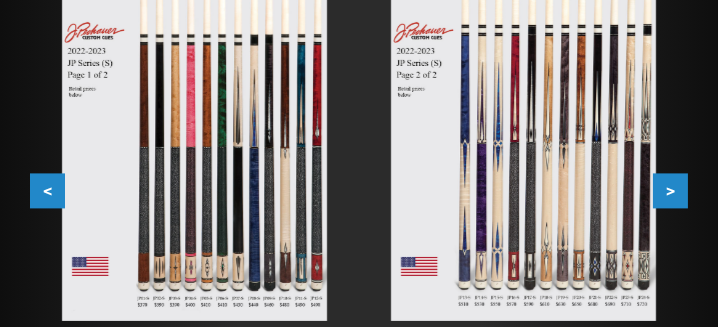 click at bounding box center [194, 154] 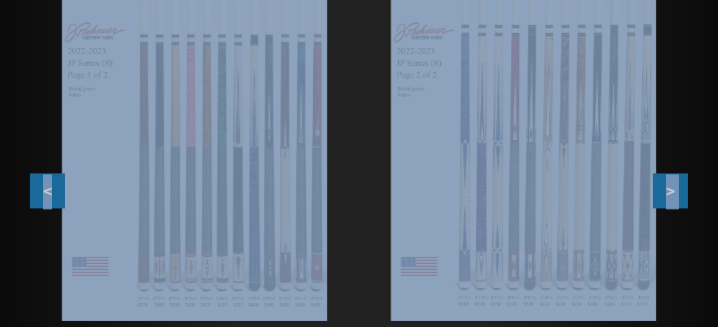 click at bounding box center [359, 631] 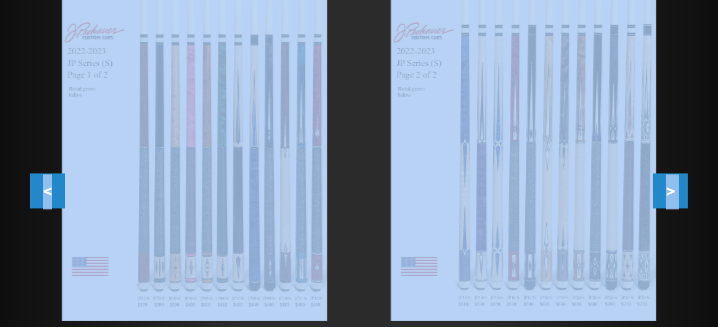 click on ">" at bounding box center [670, 190] 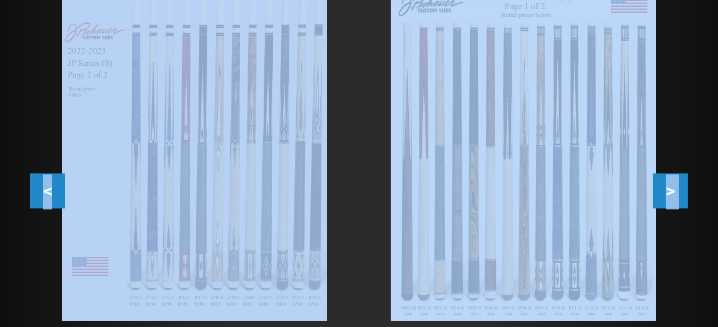 type 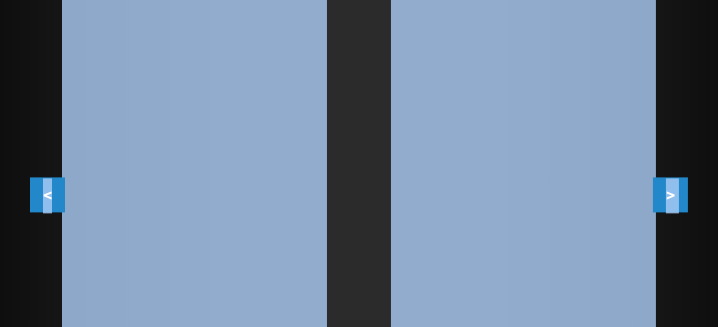 scroll, scrollTop: 593, scrollLeft: 0, axis: vertical 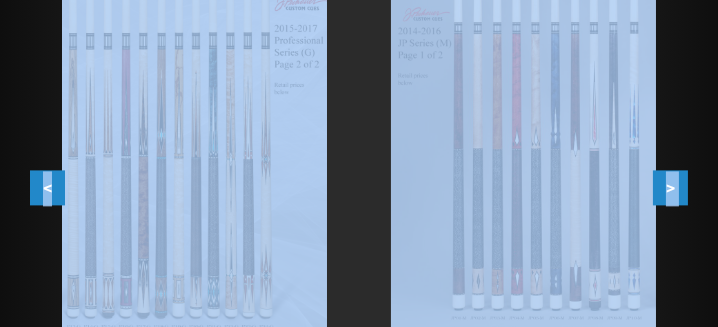 click on ">" at bounding box center [670, 187] 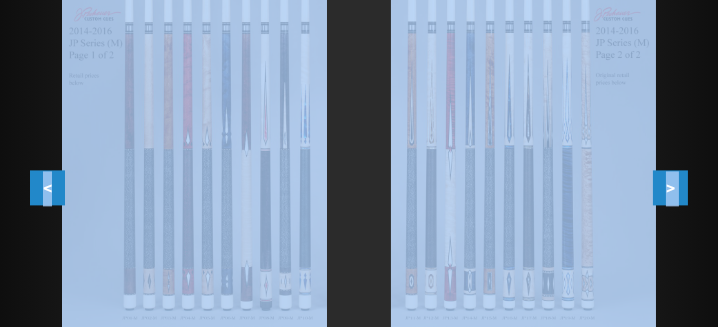 click on ">" at bounding box center (670, 187) 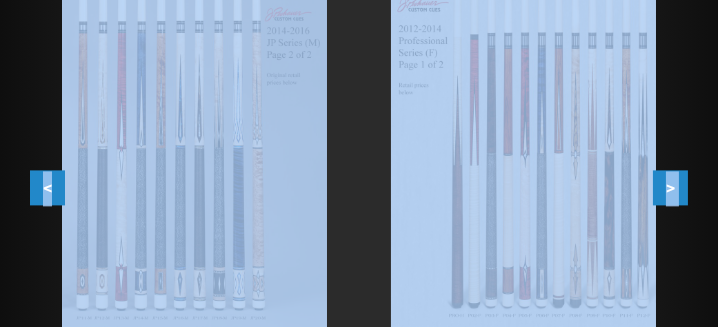 click on ">" at bounding box center (670, 187) 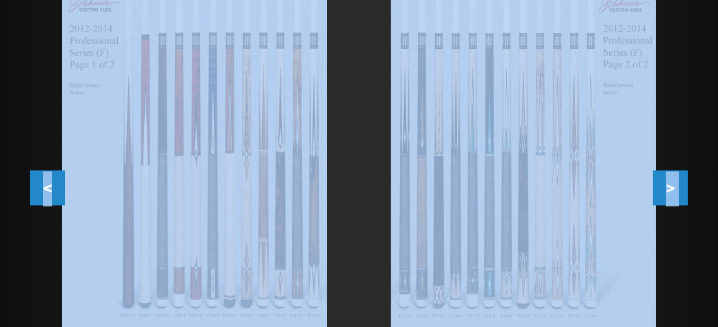 click on ">" at bounding box center [670, 187] 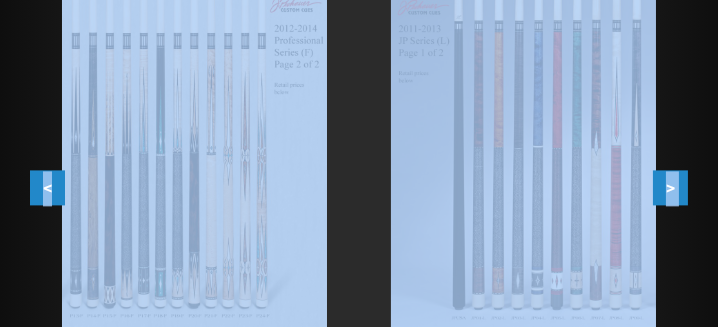 click on ">" at bounding box center (670, 187) 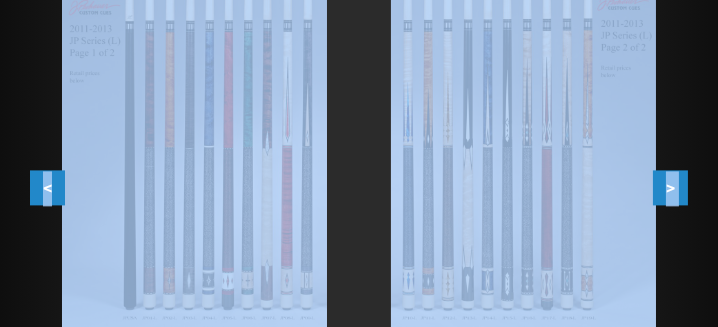 click on ">" at bounding box center (670, 187) 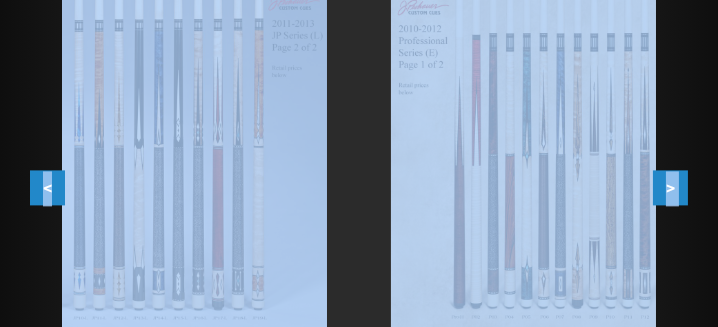 click on ">" at bounding box center (670, 187) 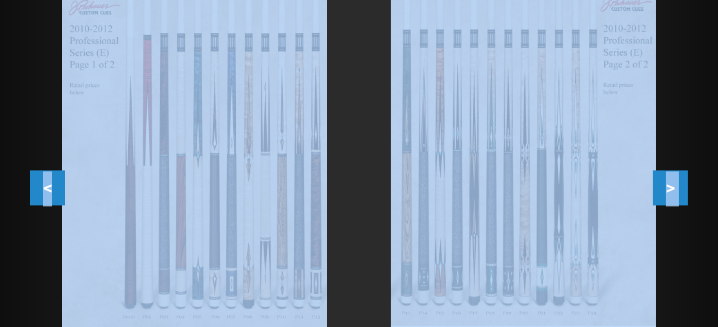 click on ">" at bounding box center [670, 187] 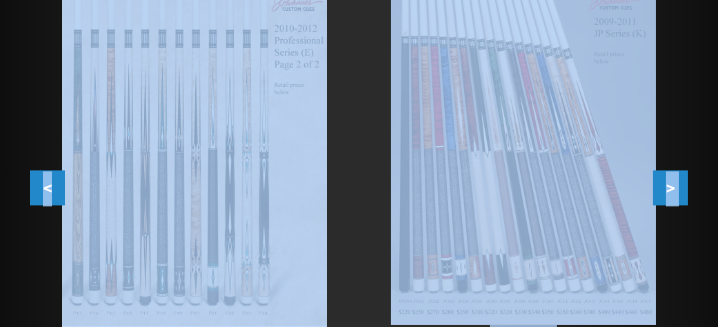 click on ">" at bounding box center [670, 187] 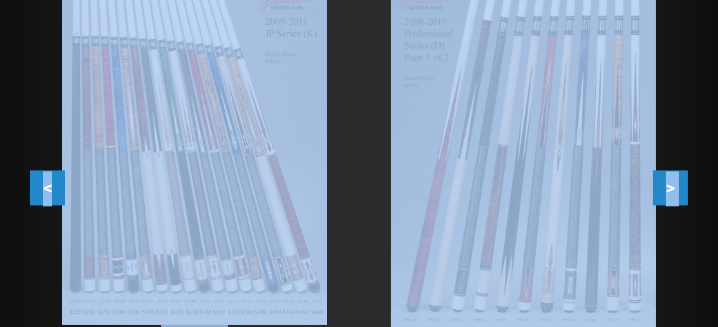 click on ">" at bounding box center (670, 187) 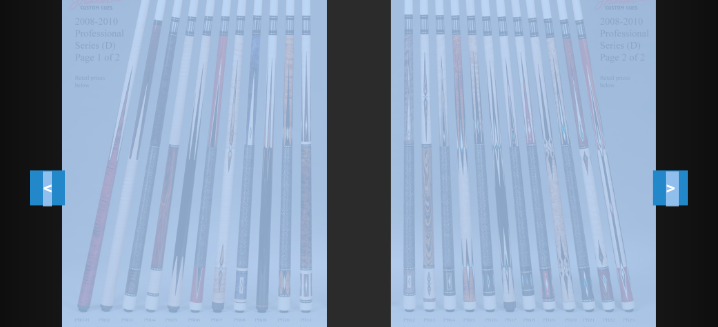 click on ">" at bounding box center (670, 187) 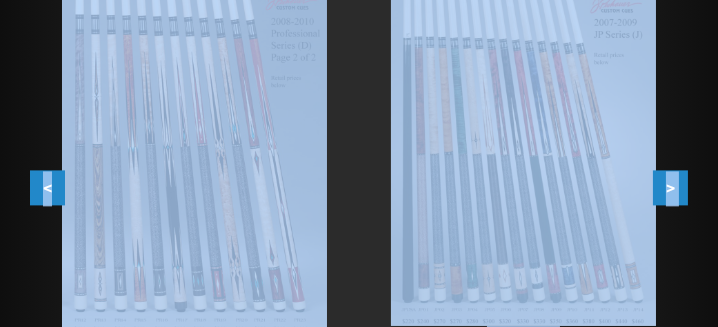 click on ">" at bounding box center [670, 187] 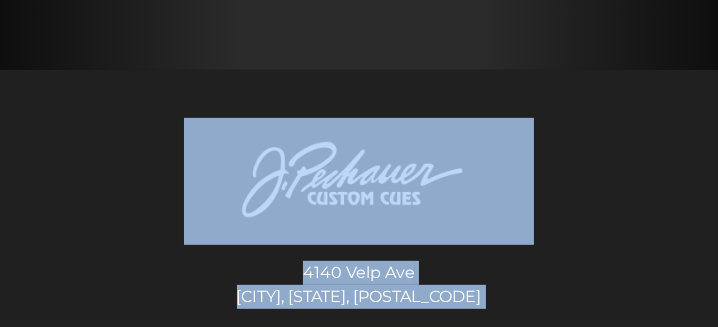 scroll, scrollTop: 1003, scrollLeft: 0, axis: vertical 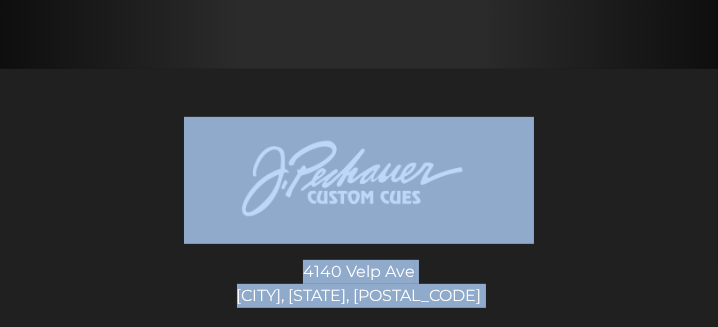 click at bounding box center [359, 180] 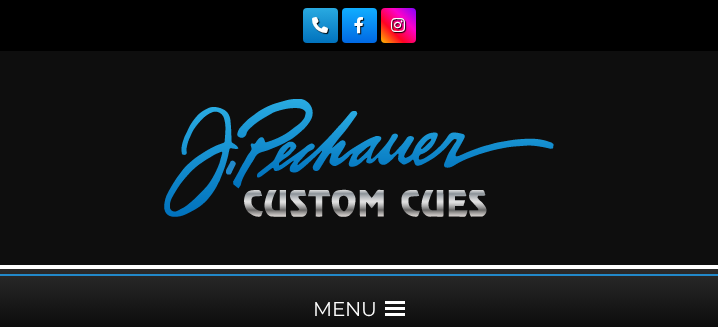 scroll, scrollTop: 0, scrollLeft: 0, axis: both 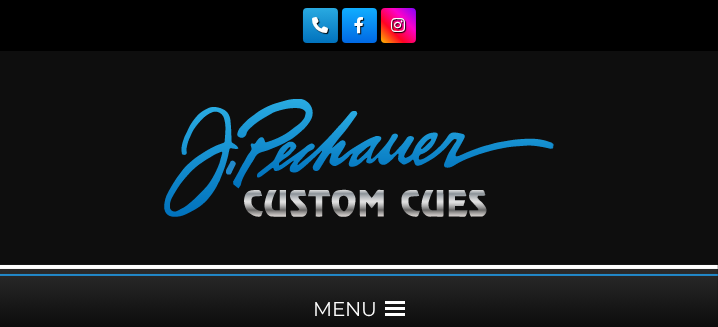 click at bounding box center [359, 158] 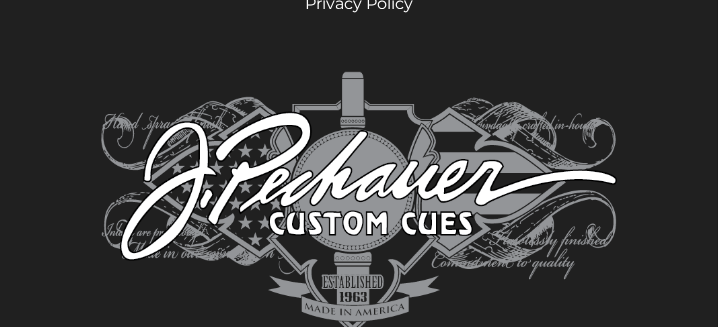 scroll, scrollTop: 1461, scrollLeft: 0, axis: vertical 